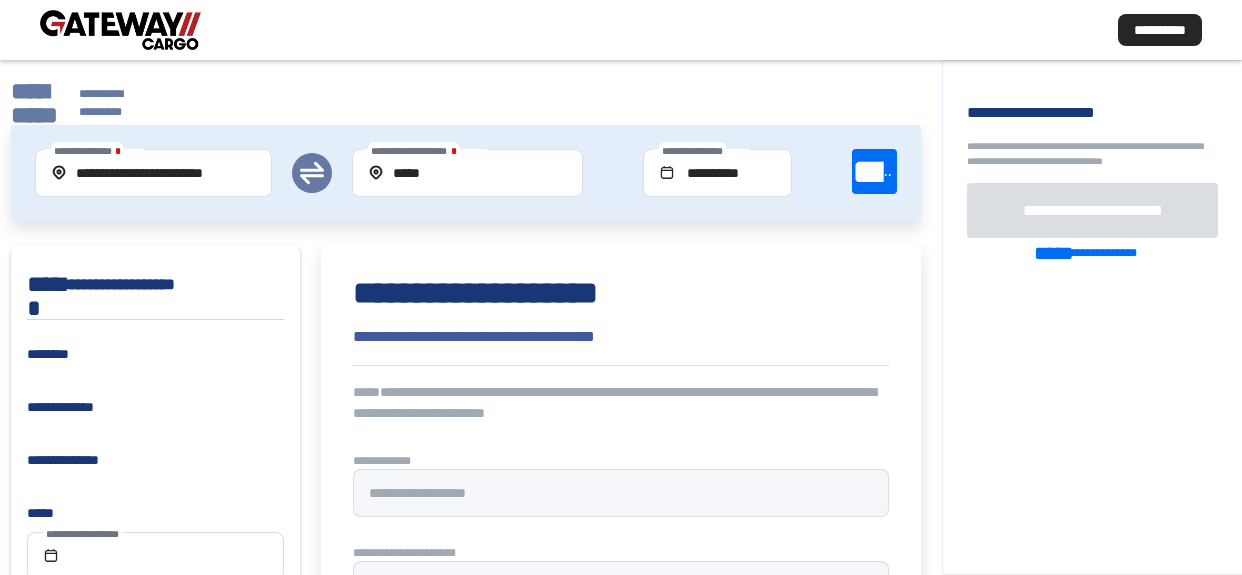 scroll, scrollTop: 0, scrollLeft: 0, axis: both 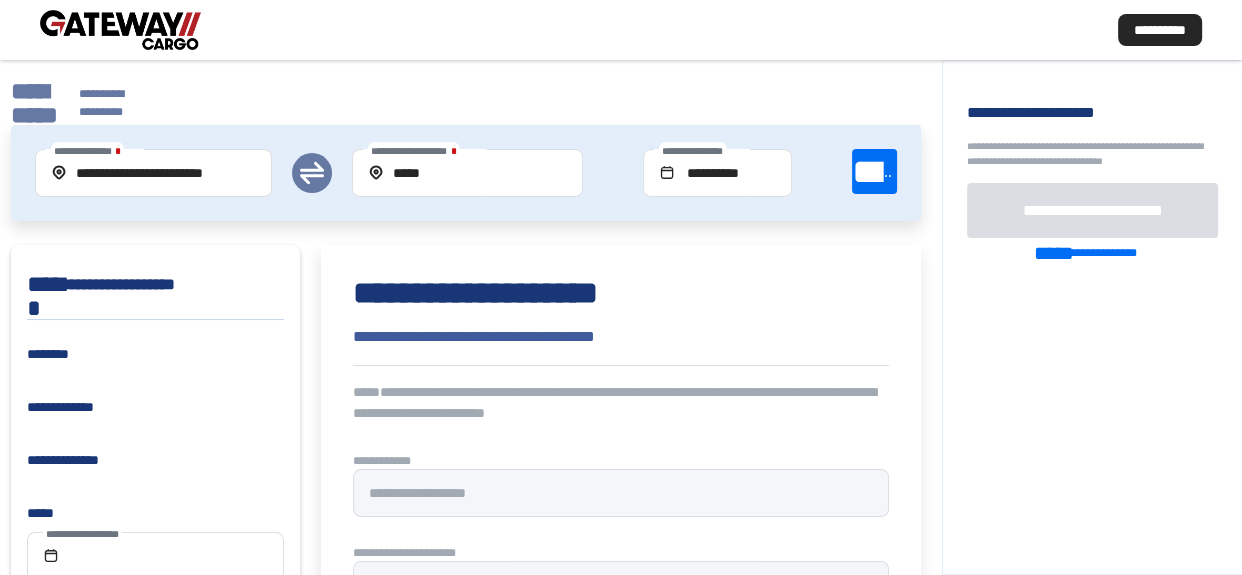 click on "**********" 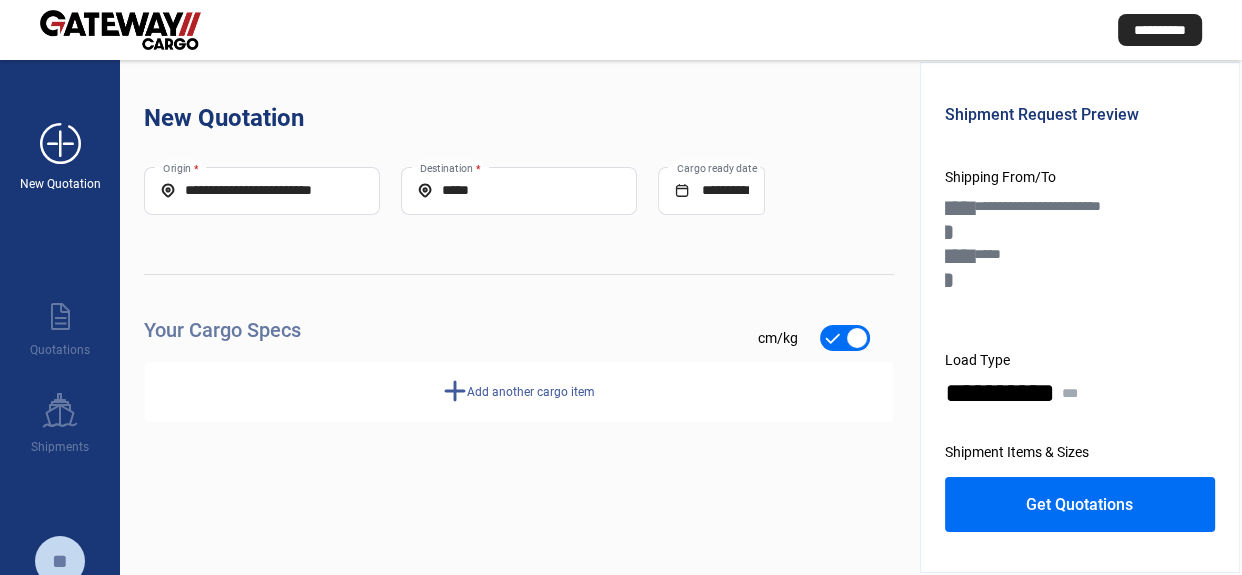 click on "add_new" at bounding box center (60, 144) 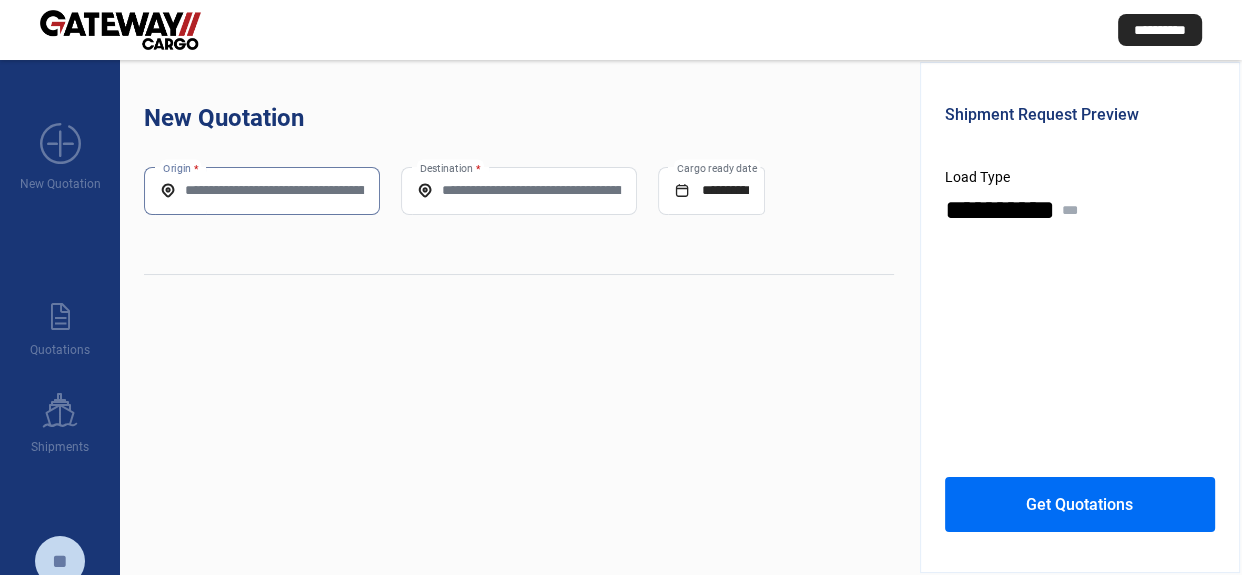 click on "Origin *" at bounding box center [262, 190] 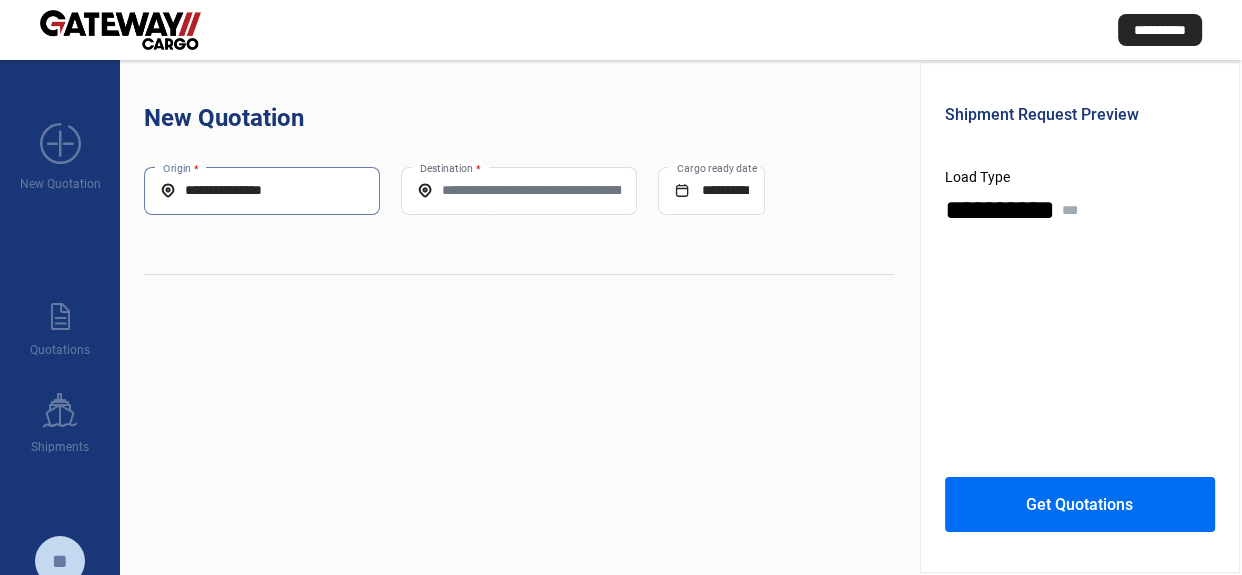 type on "**********" 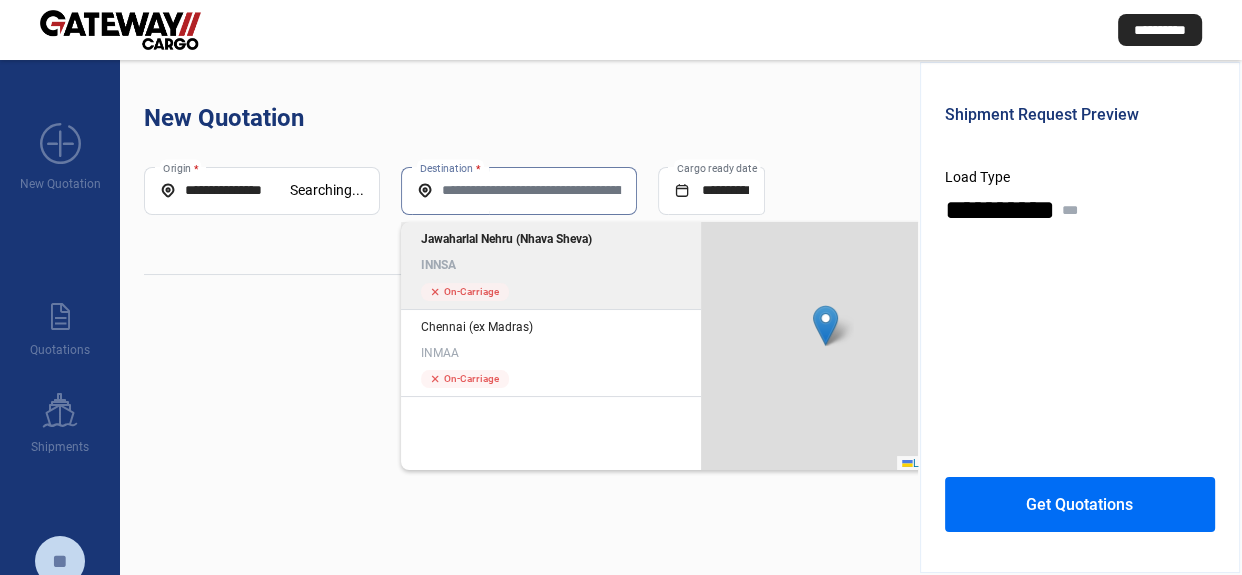 click on "Destination *" at bounding box center (519, 190) 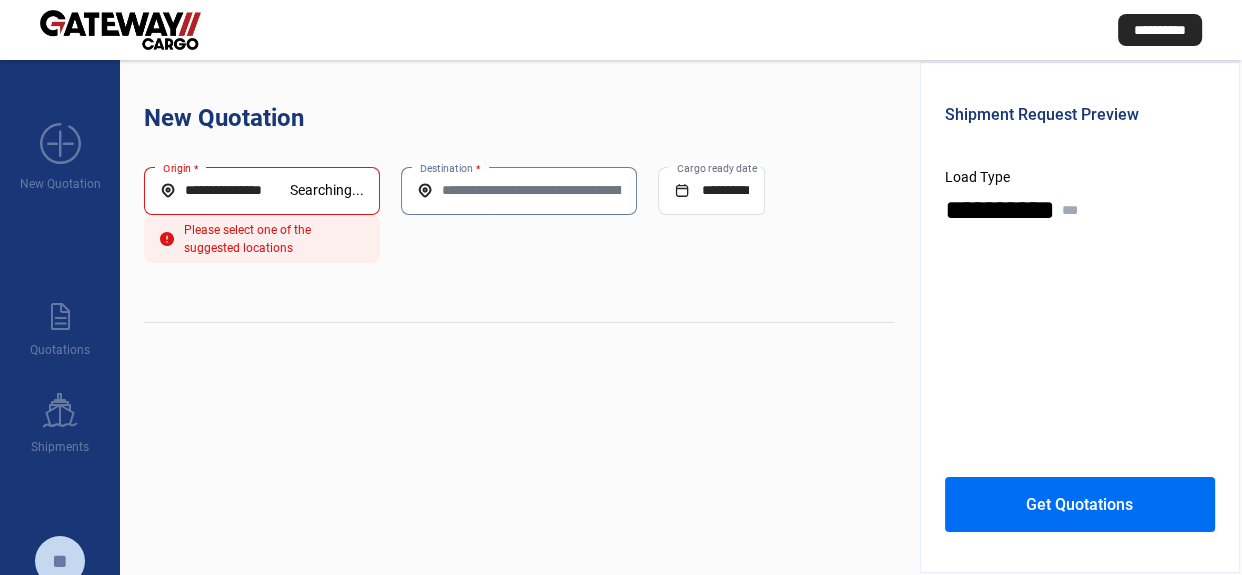 click on "**********" at bounding box center [225, 190] 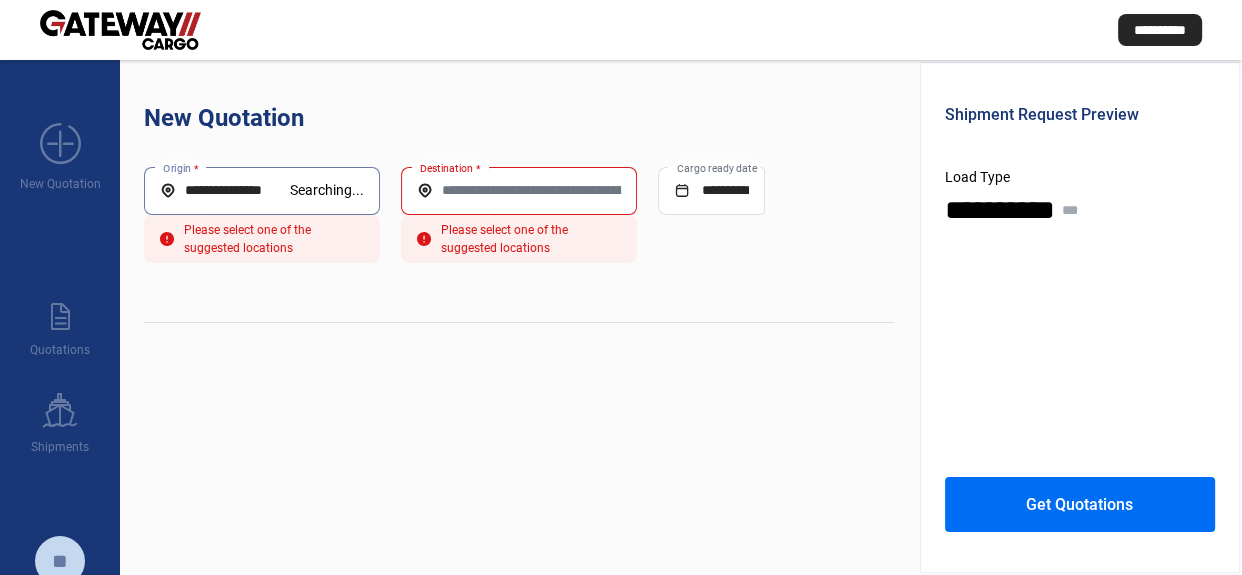 click on "Destination *" at bounding box center [519, 190] 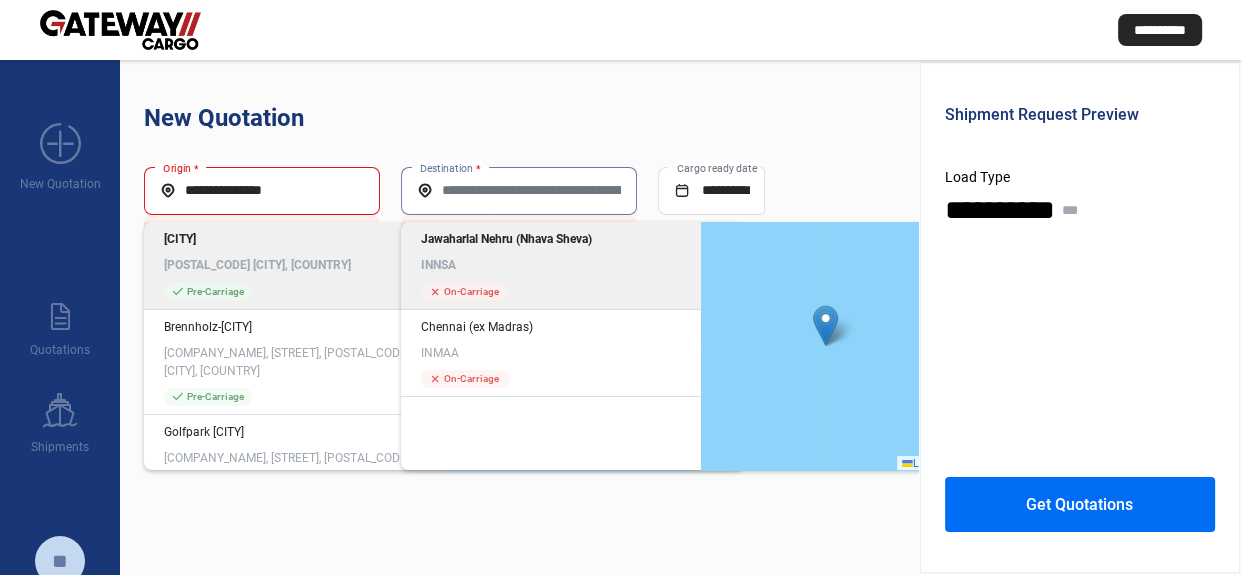 click on "Jawaharlal Nehru (Nhava Sheva)" 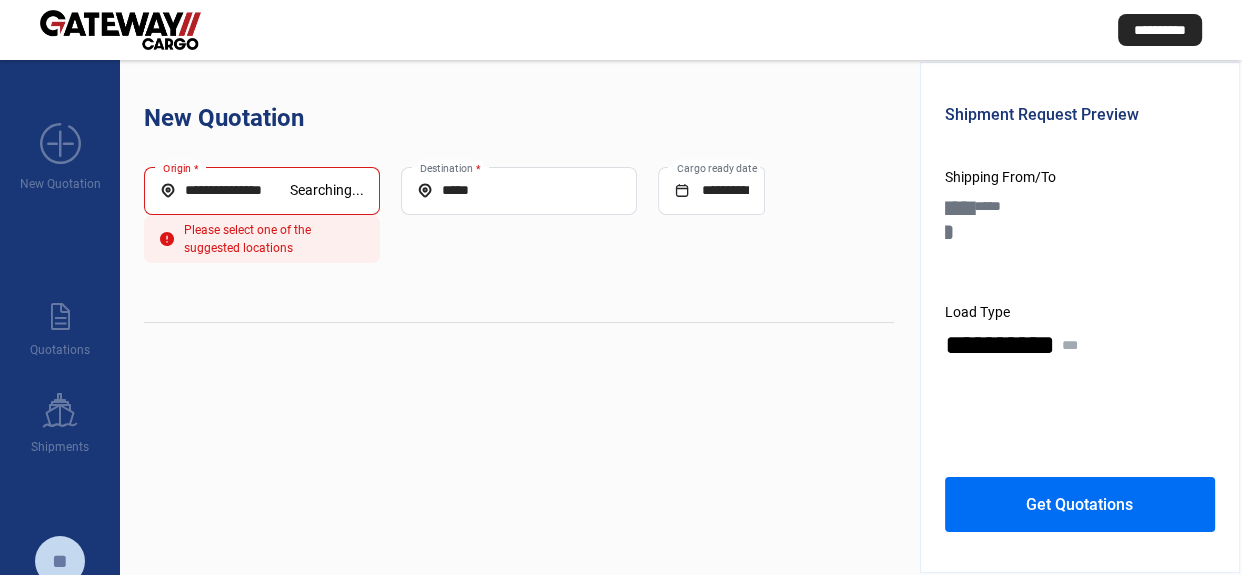 click on "**********" at bounding box center [225, 190] 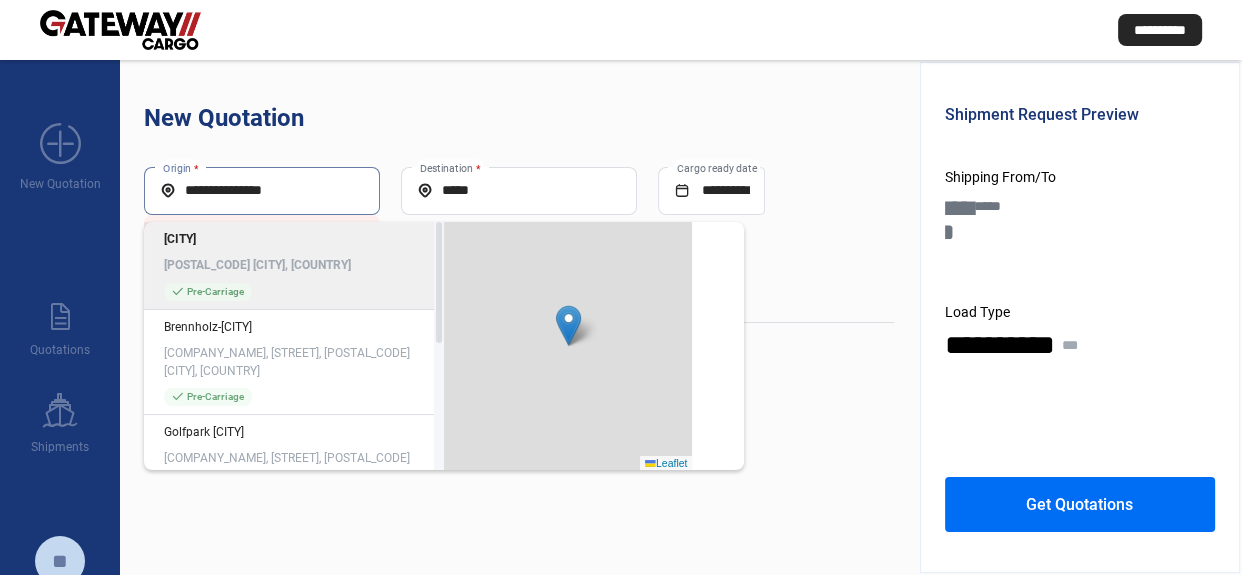 click on "[POSTAL_CODE] [CITY], [COUNTRY]" 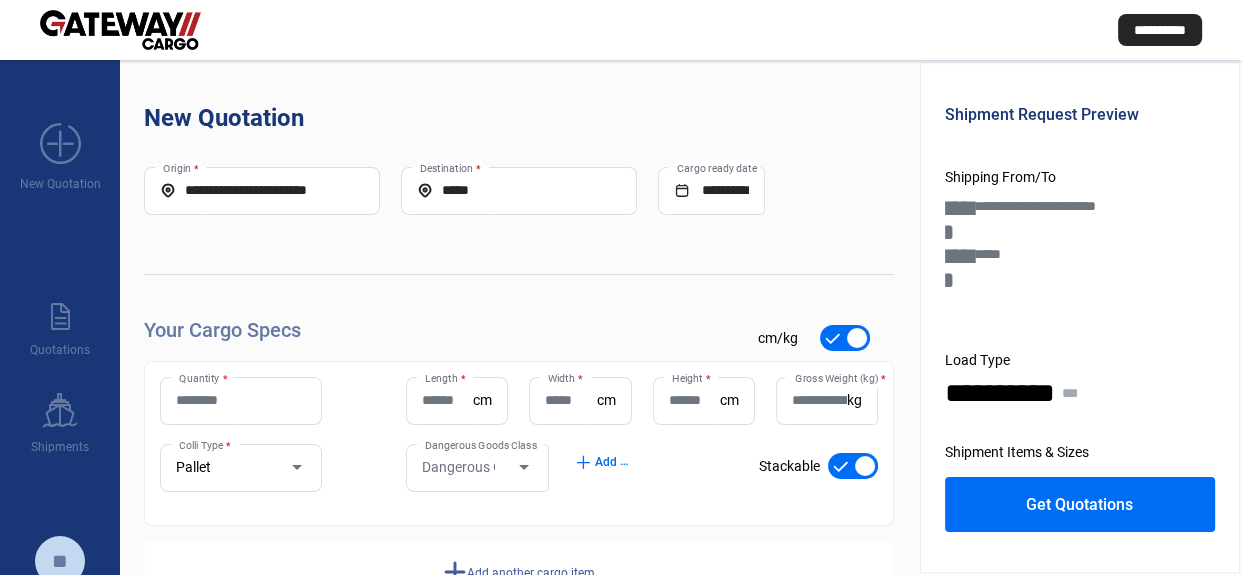 click on "Quantity *" 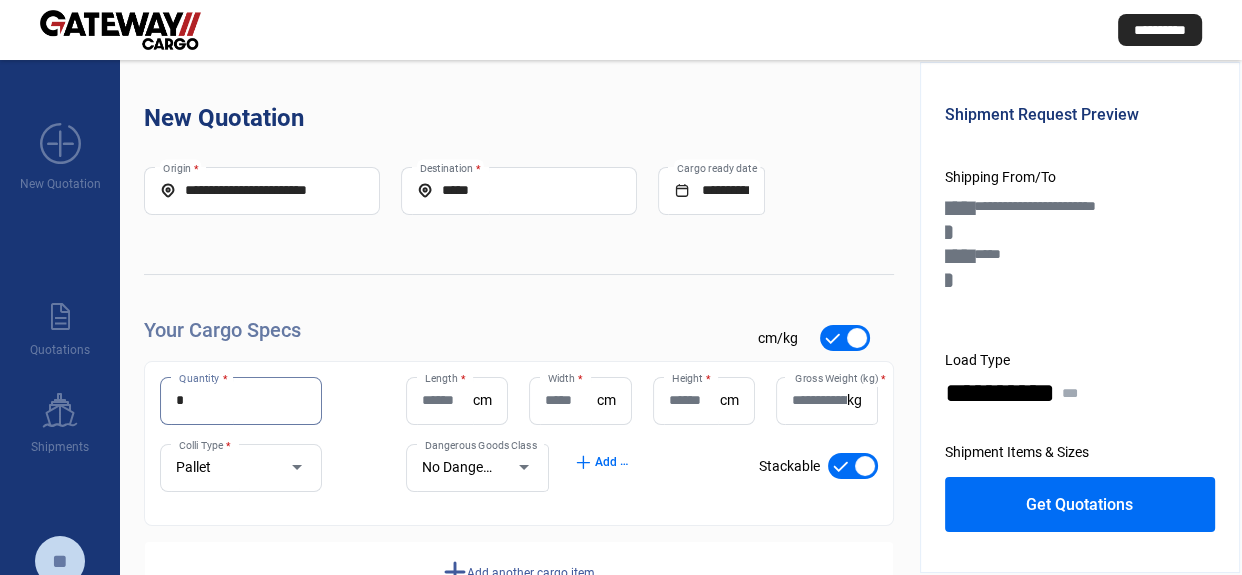 type on "*" 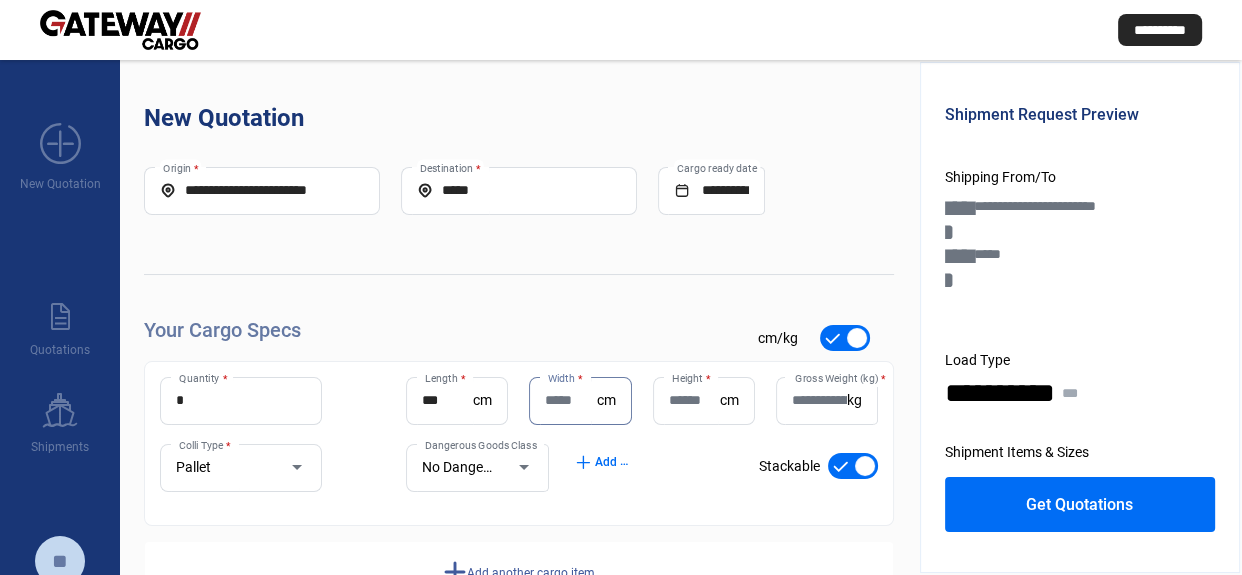 click on "cm" 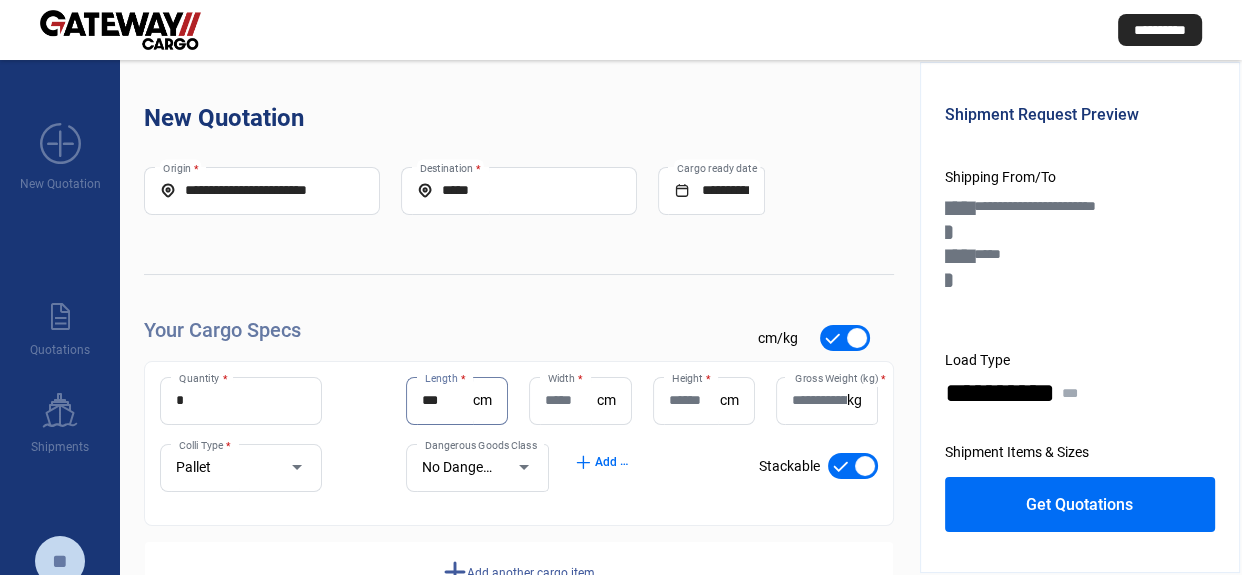 type on "***" 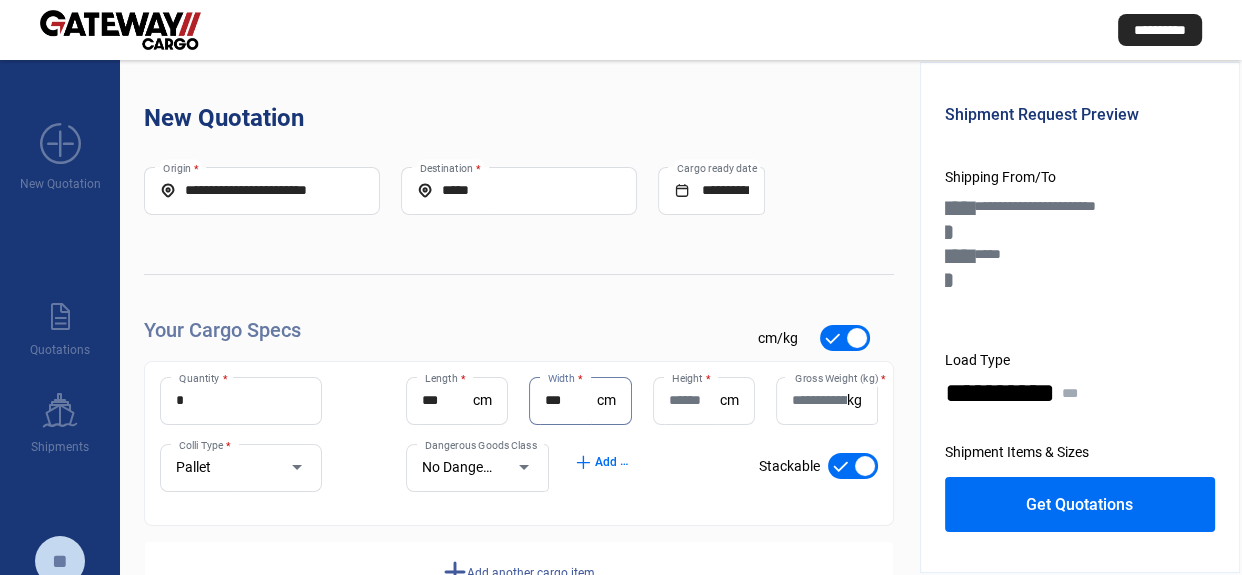 type on "***" 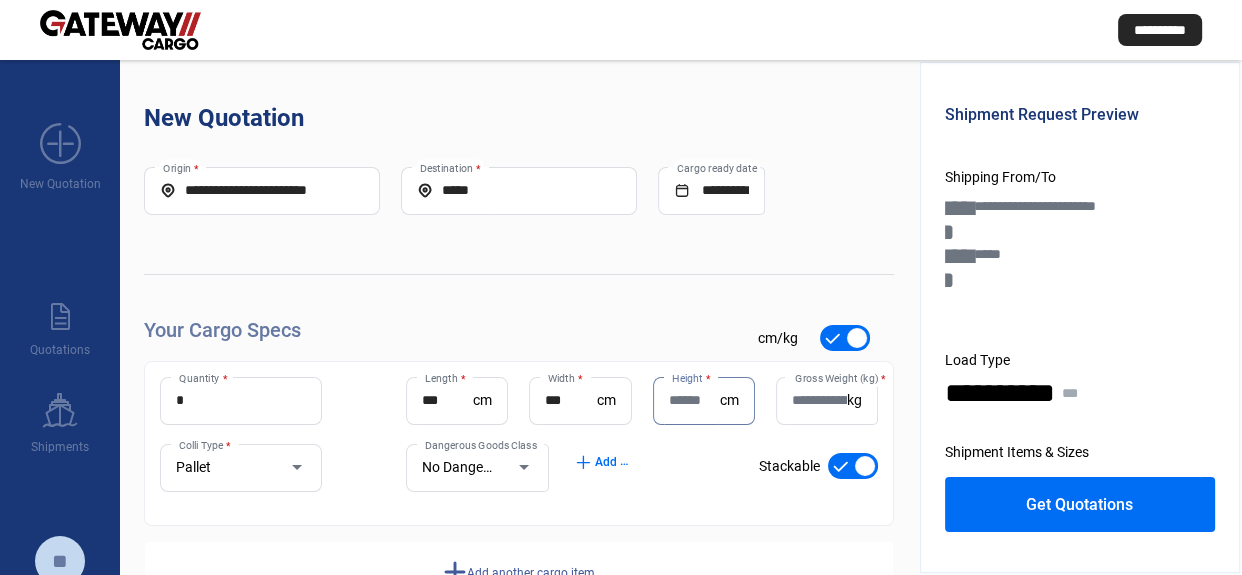drag, startPoint x: 572, startPoint y: 395, endPoint x: 500, endPoint y: 431, distance: 80.49844 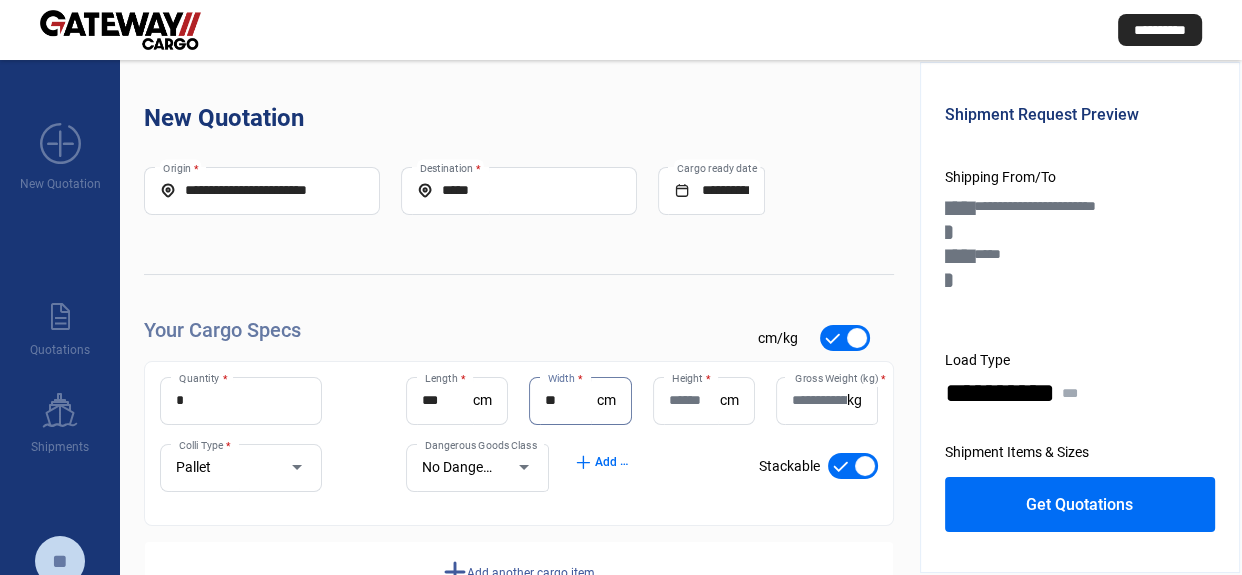 type on "**" 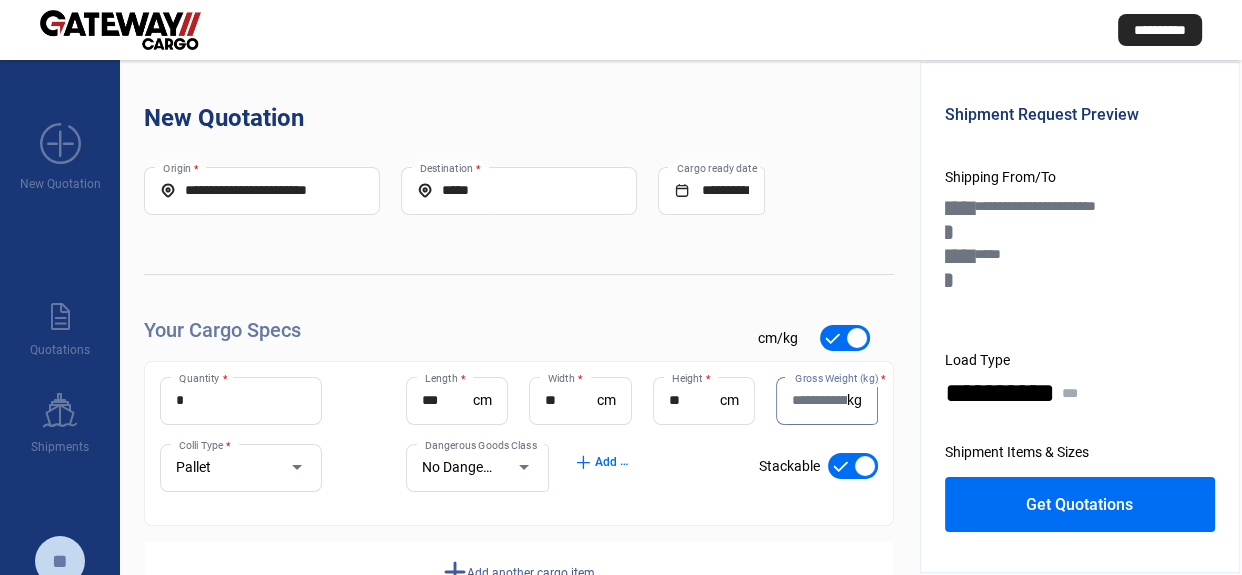 click on "**" at bounding box center [694, 400] 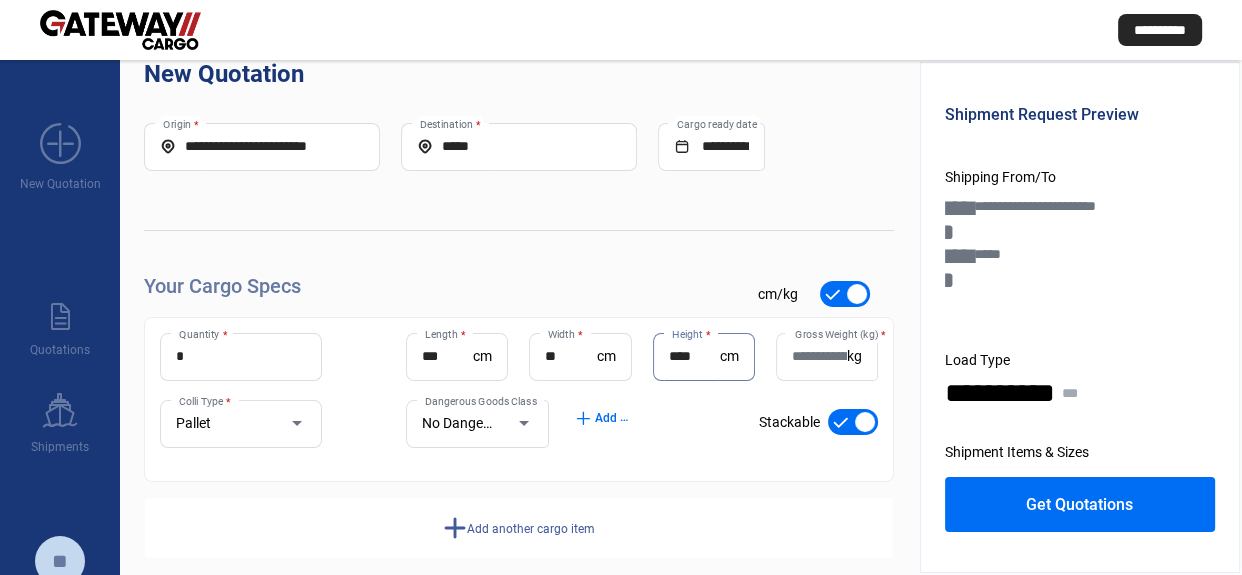 scroll, scrollTop: 67, scrollLeft: 0, axis: vertical 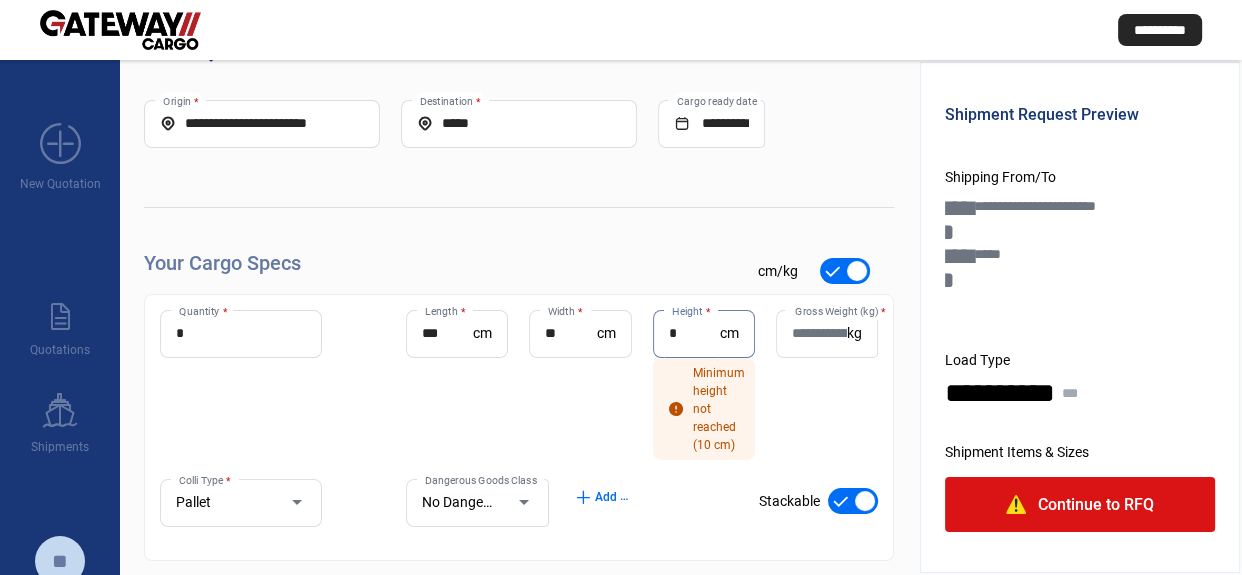type on "*" 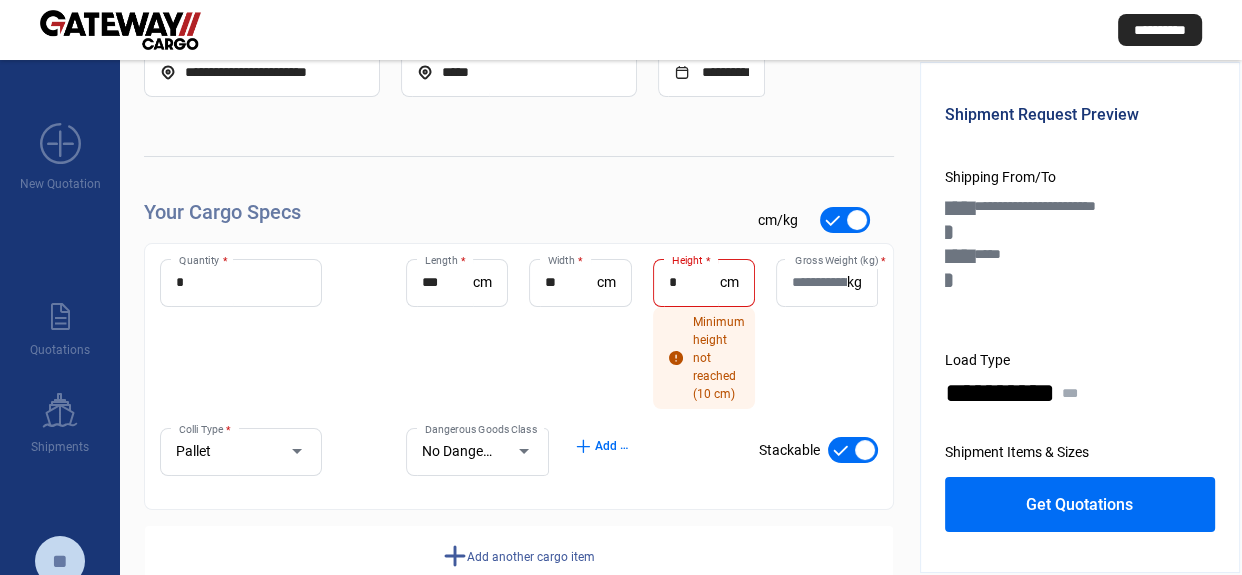 scroll, scrollTop: 170, scrollLeft: 0, axis: vertical 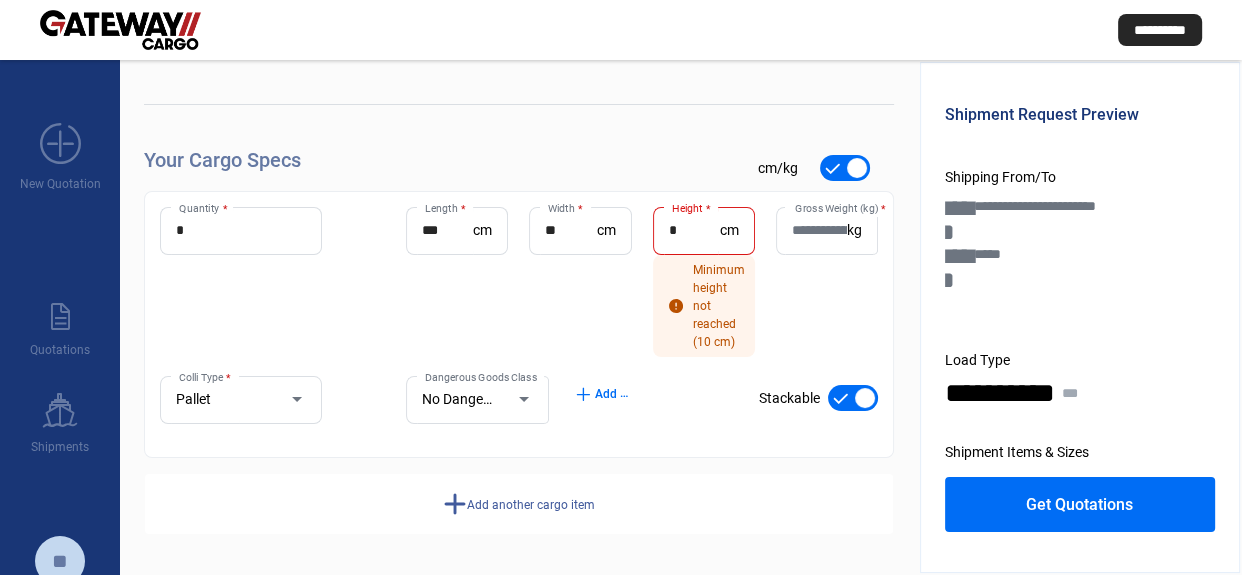click on "add  Add another cargo item" 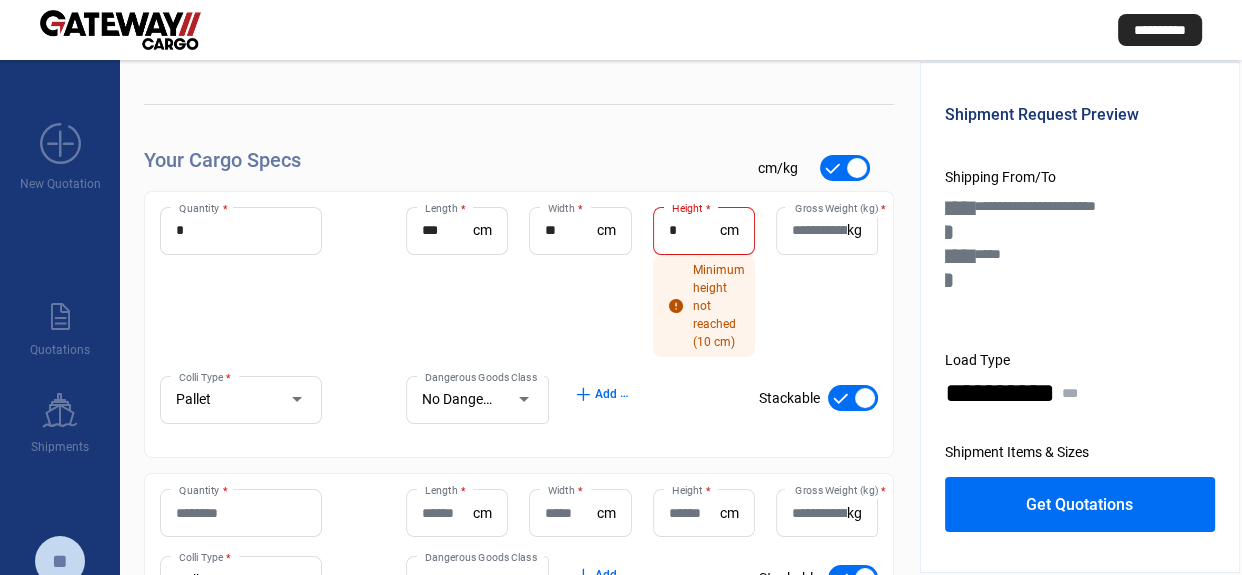 type 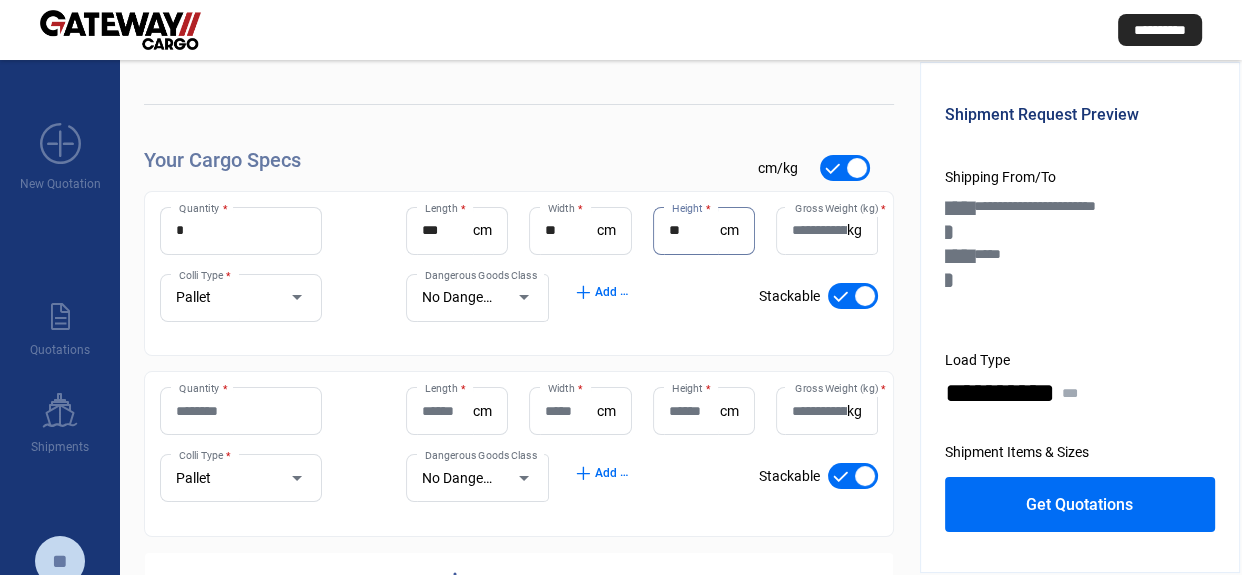type on "**" 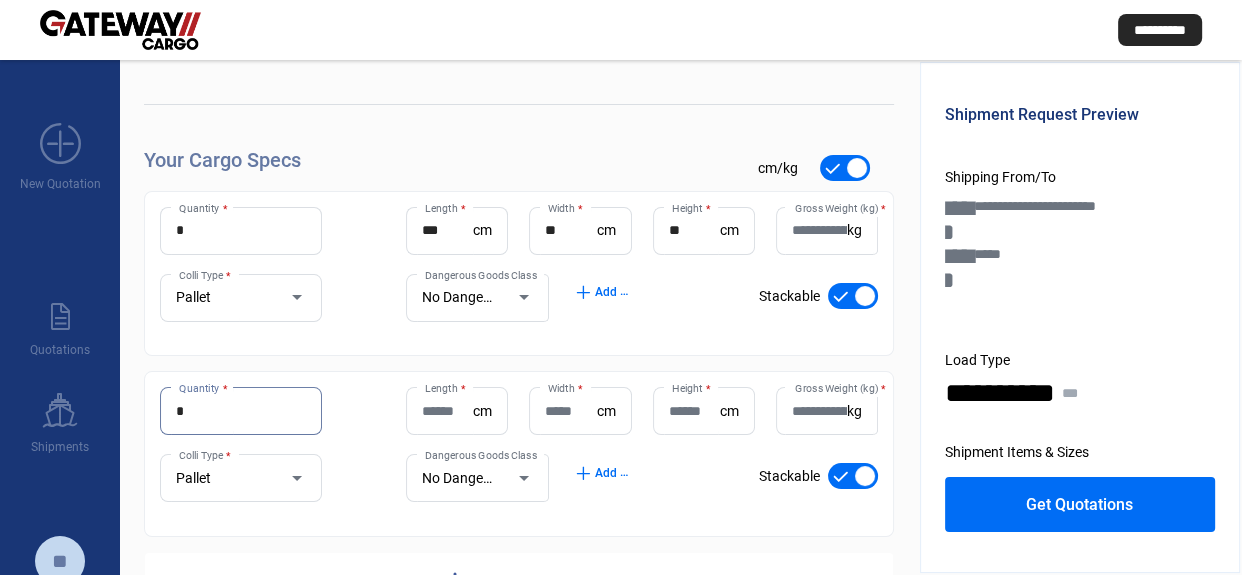 type on "*" 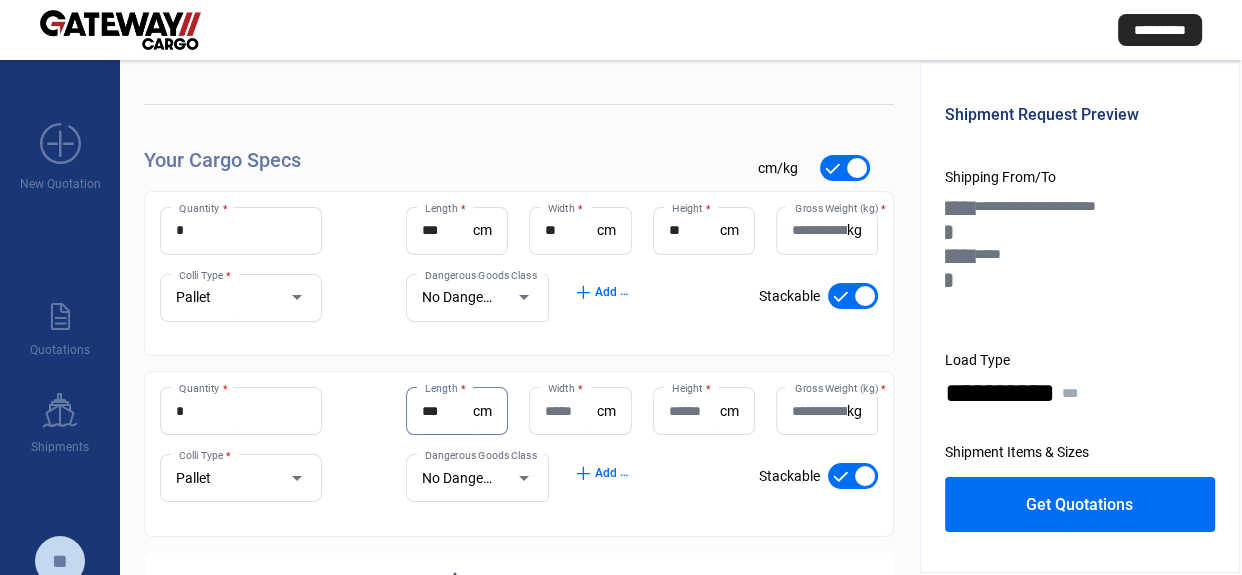 type on "***" 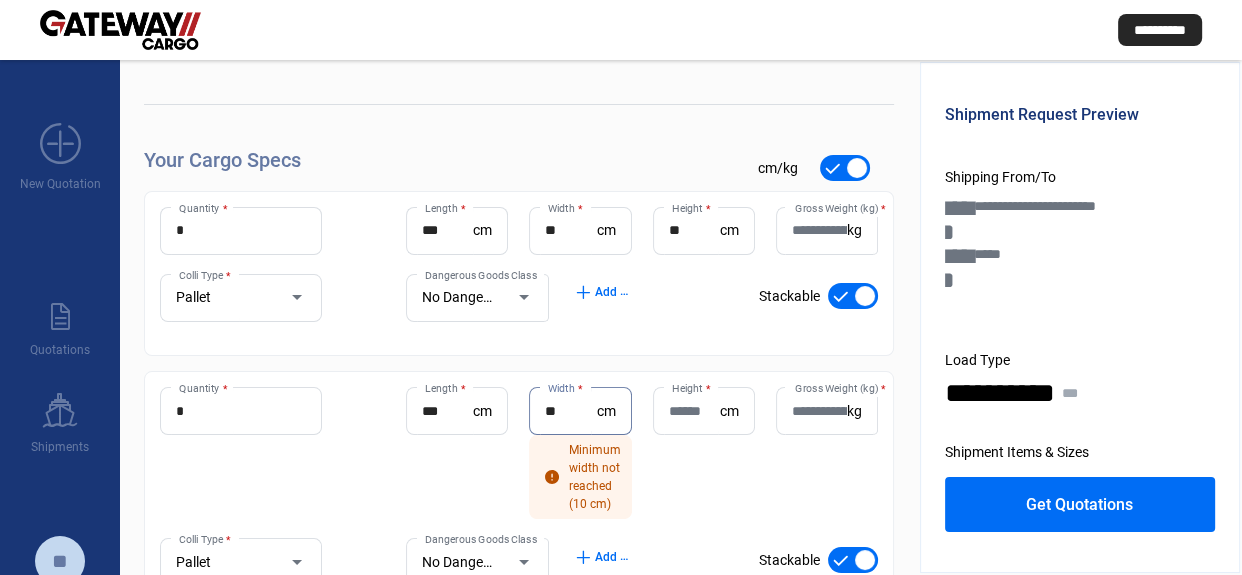 type on "**" 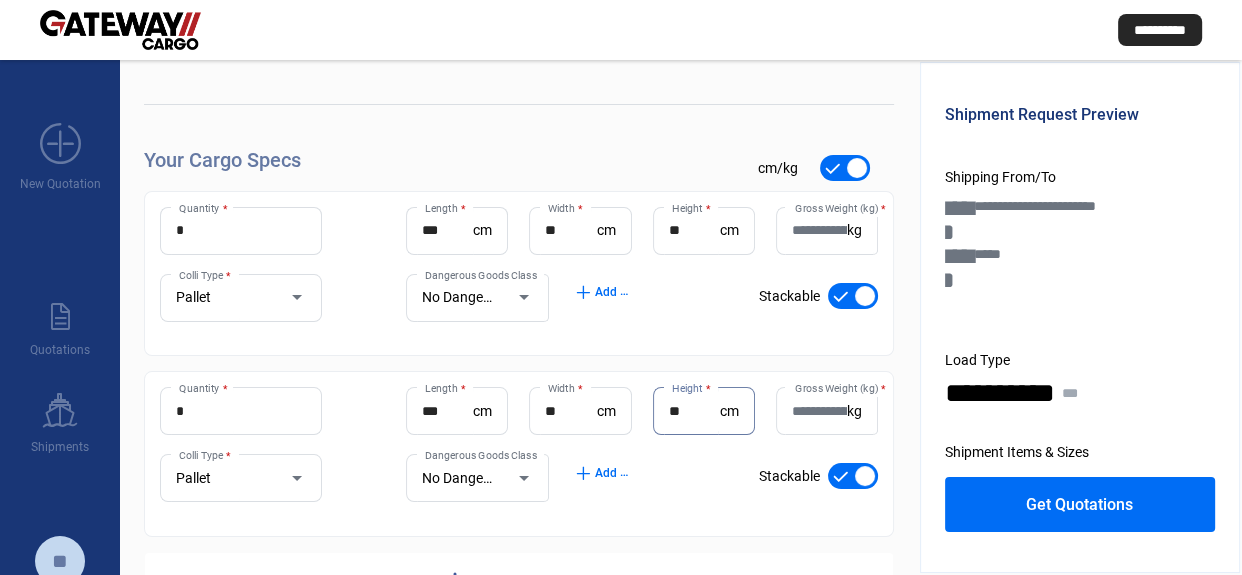 type on "**" 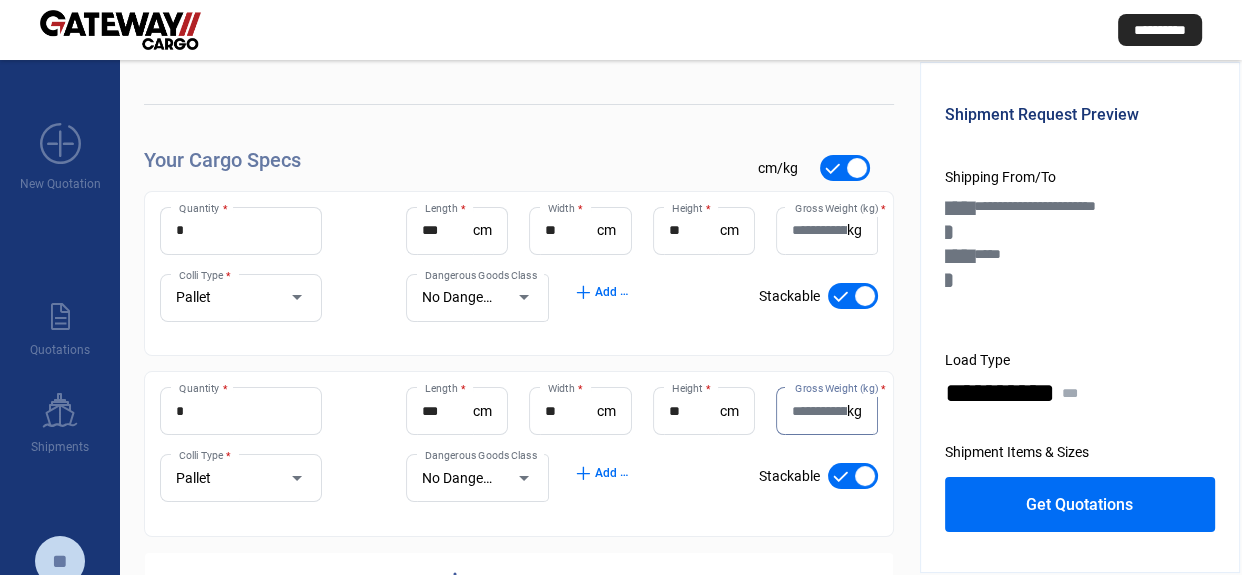 click on "Gross Weight (kg)  *" 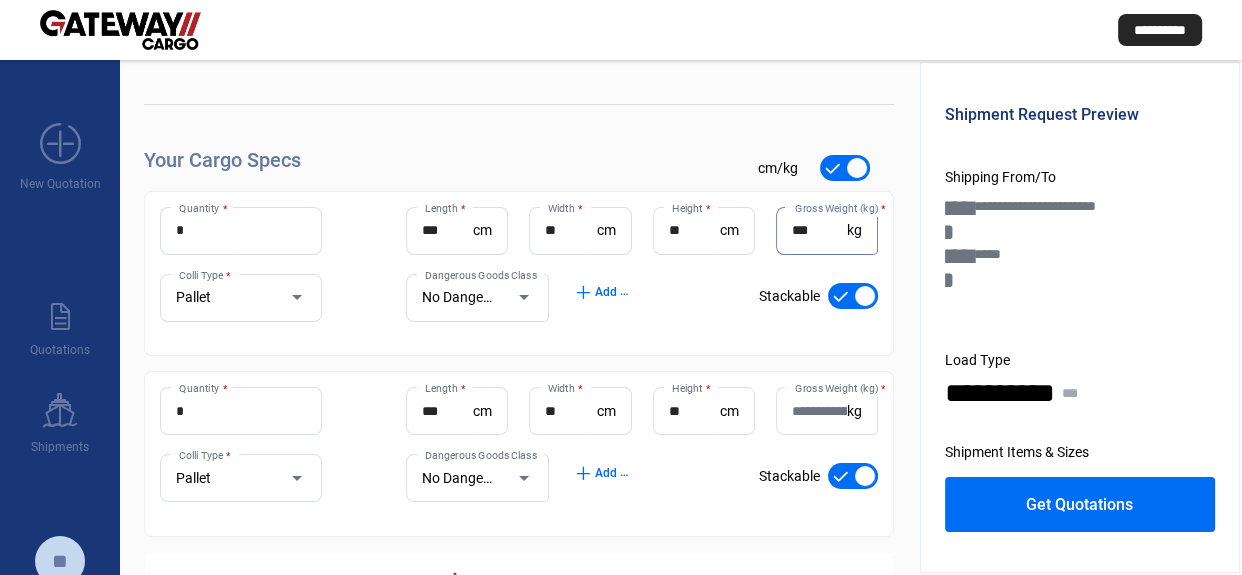 type on "***" 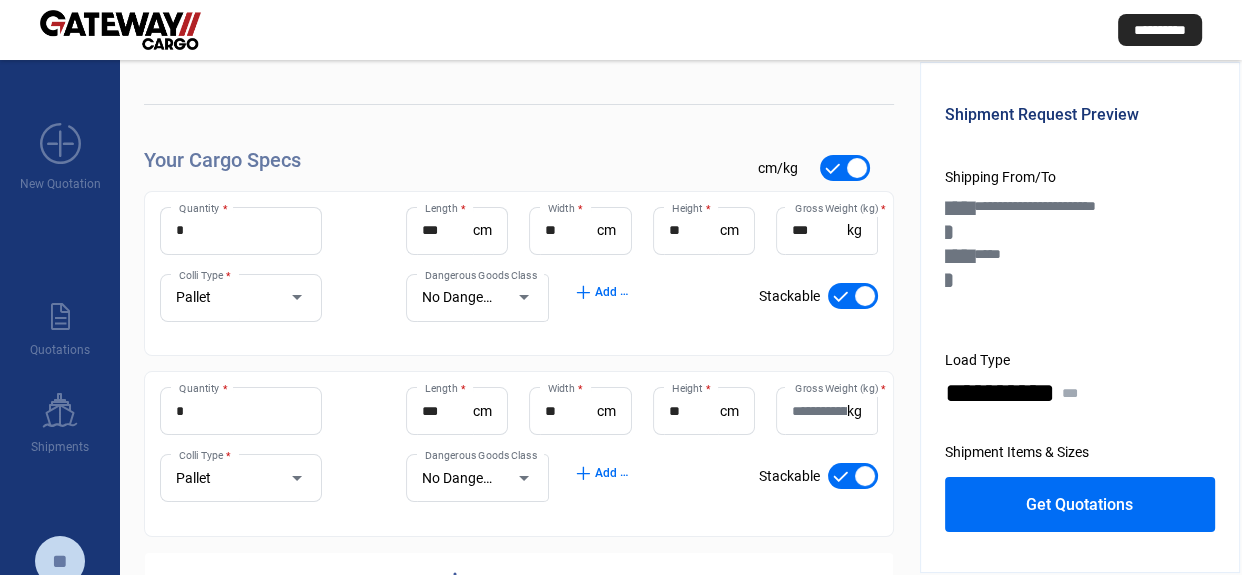 click on "Gross Weight (kg)  *" 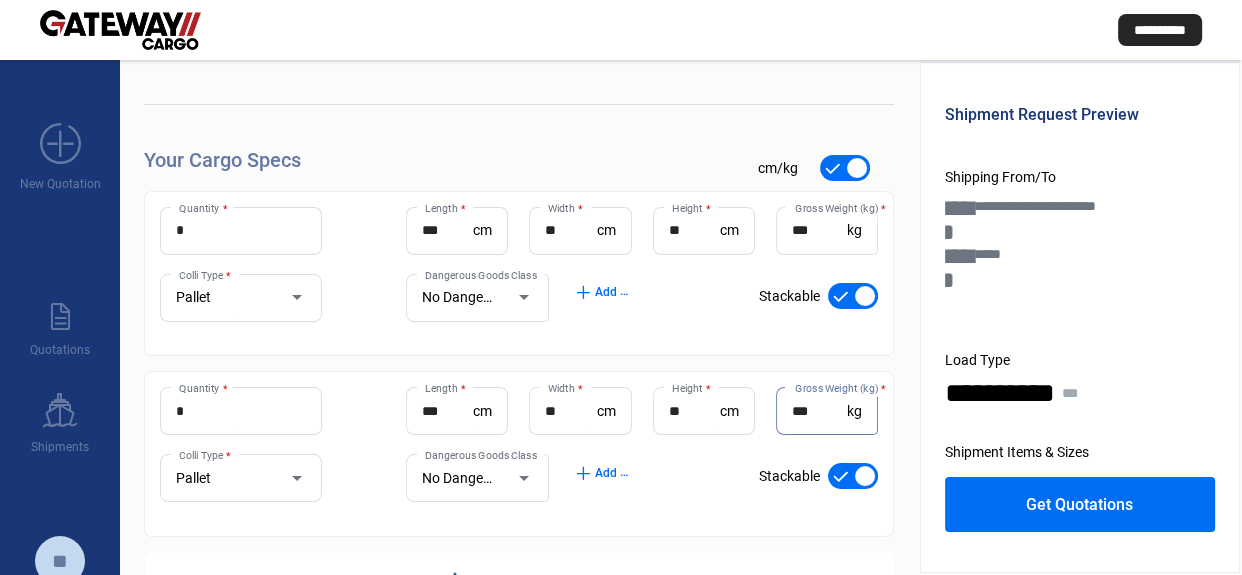 type on "***" 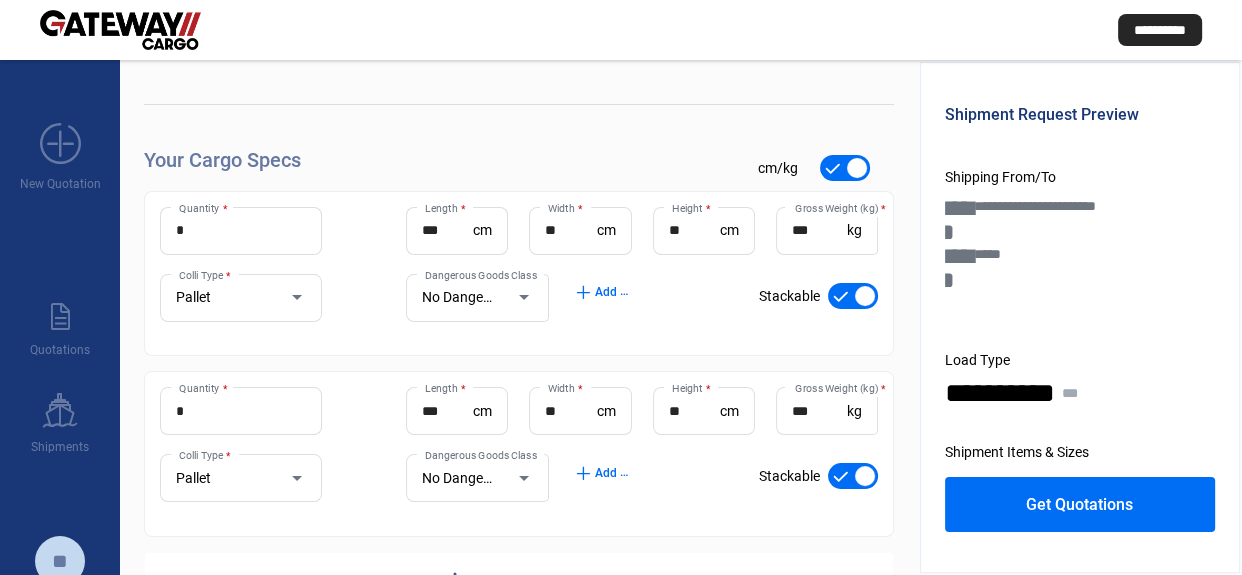 click on "Get Quotations" 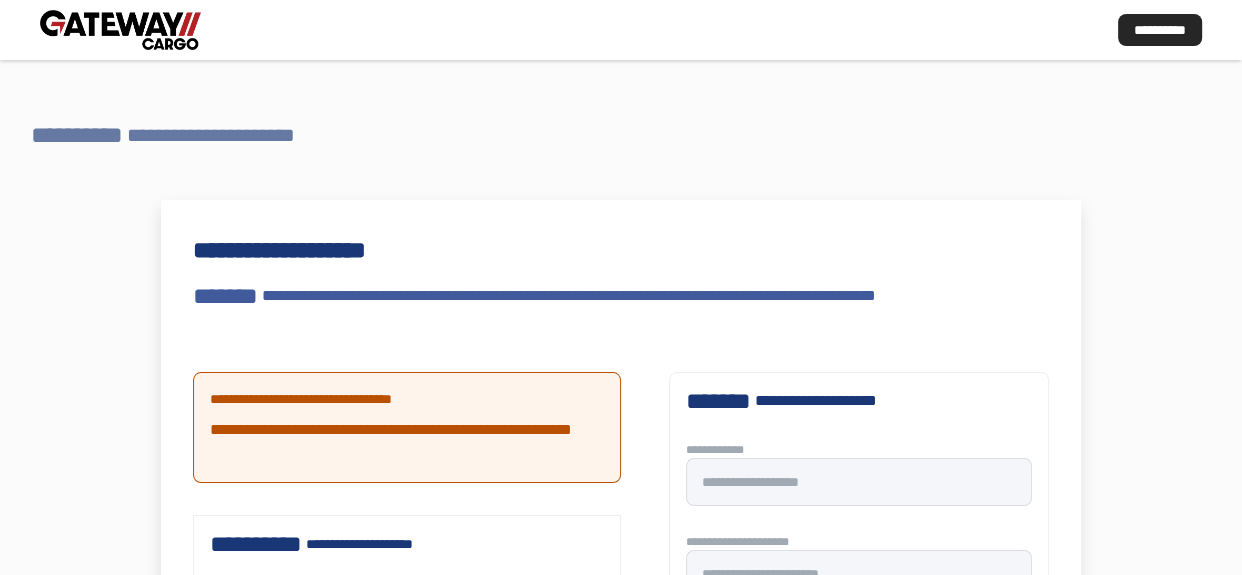 scroll, scrollTop: 0, scrollLeft: 0, axis: both 